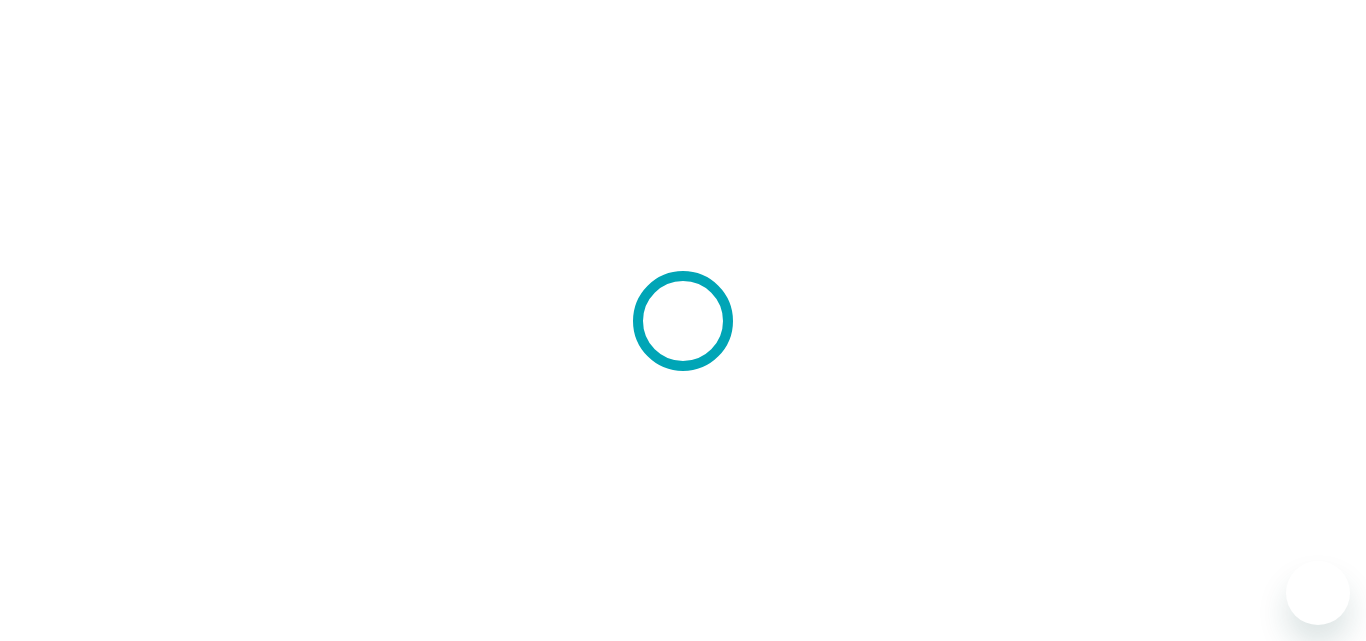 scroll, scrollTop: 0, scrollLeft: 0, axis: both 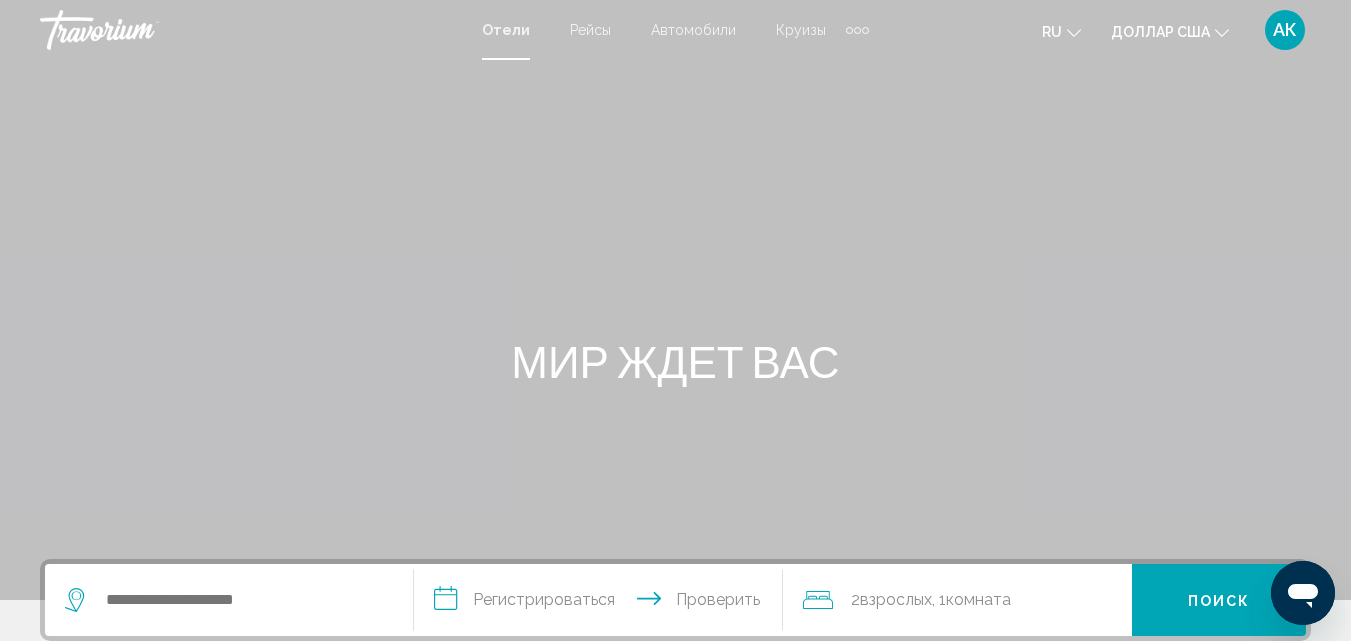 click at bounding box center [857, 30] 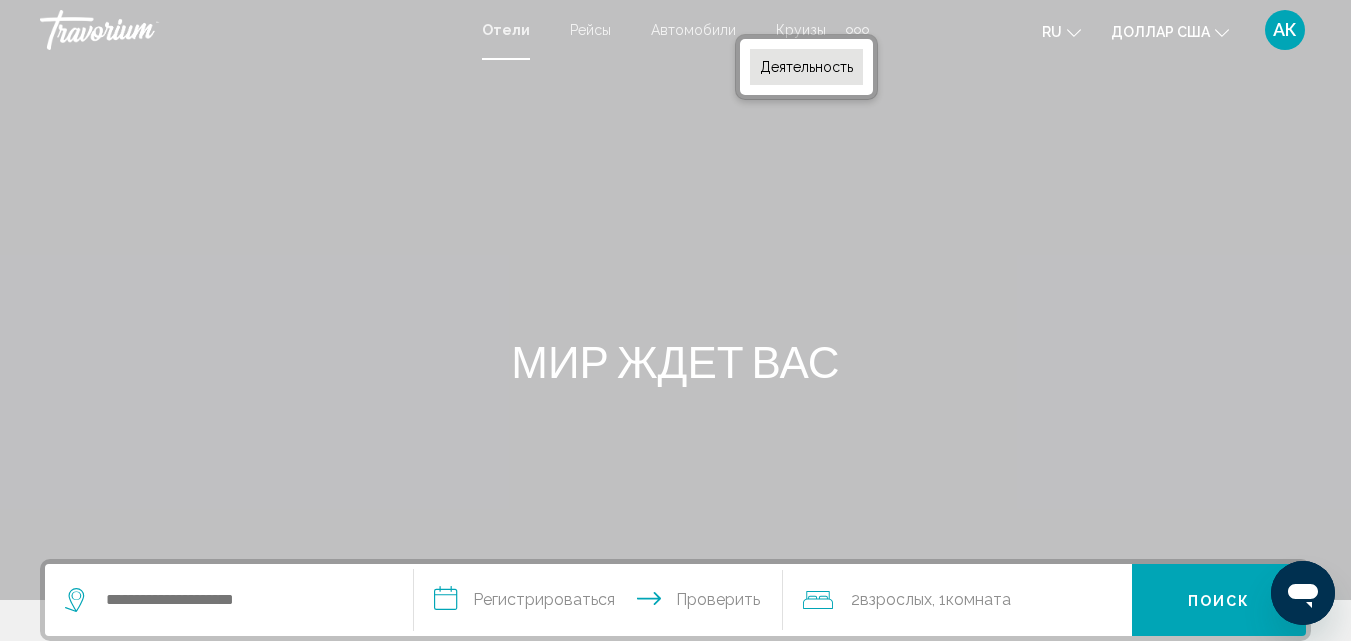 click on "Деятельность" at bounding box center [806, 67] 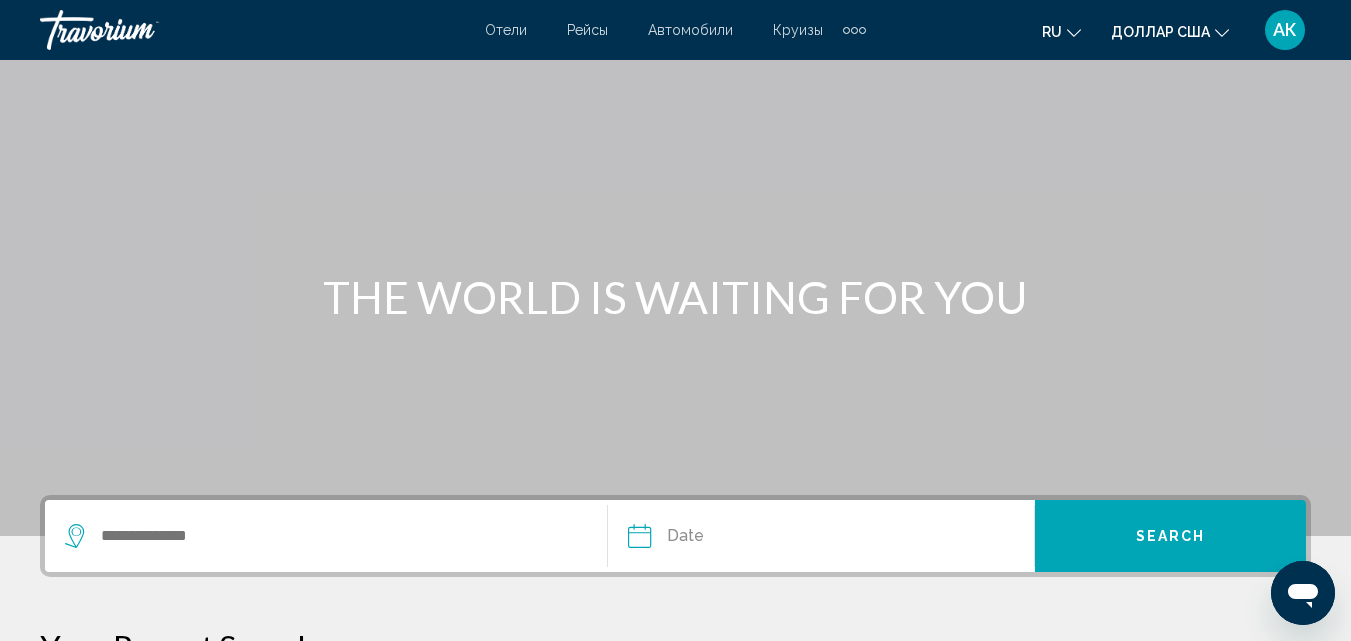 scroll, scrollTop: 100, scrollLeft: 0, axis: vertical 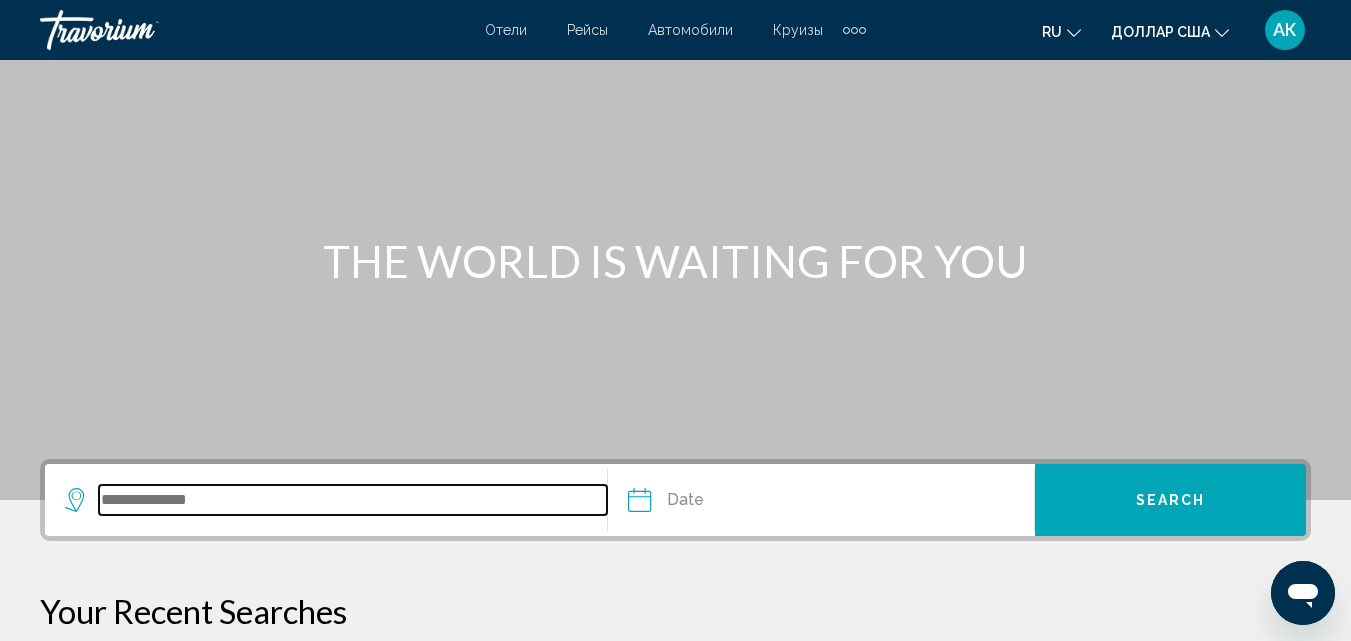 click at bounding box center (353, 500) 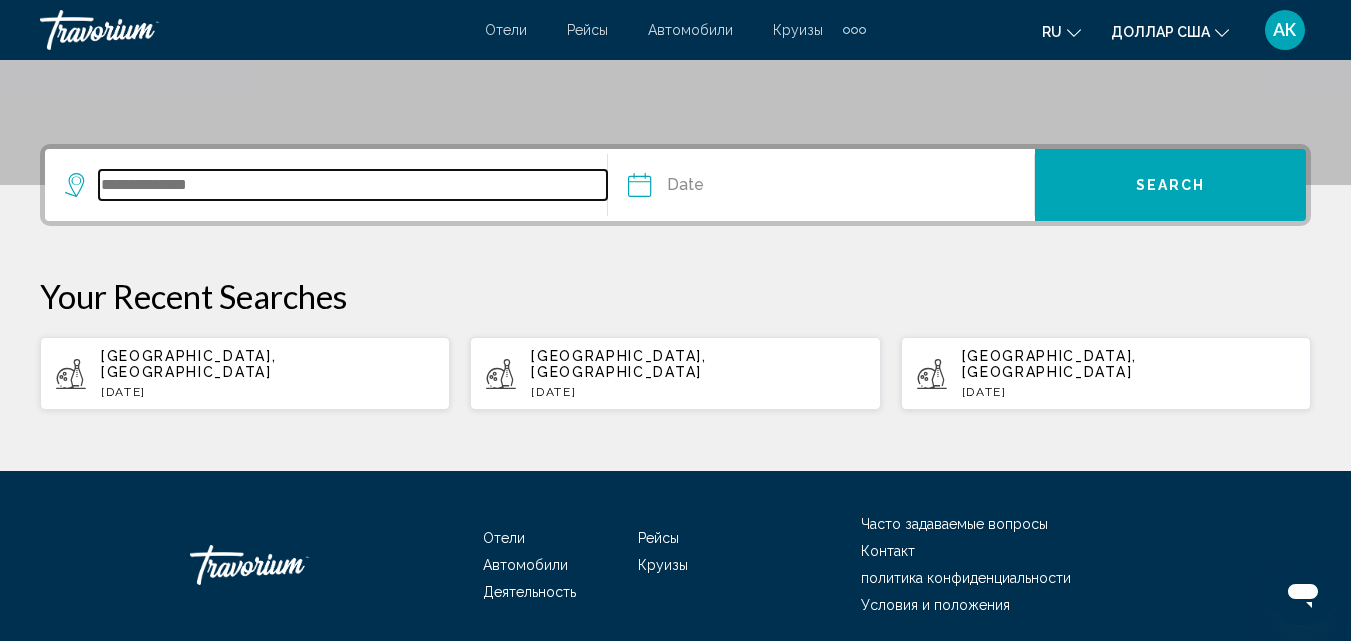scroll, scrollTop: 474, scrollLeft: 0, axis: vertical 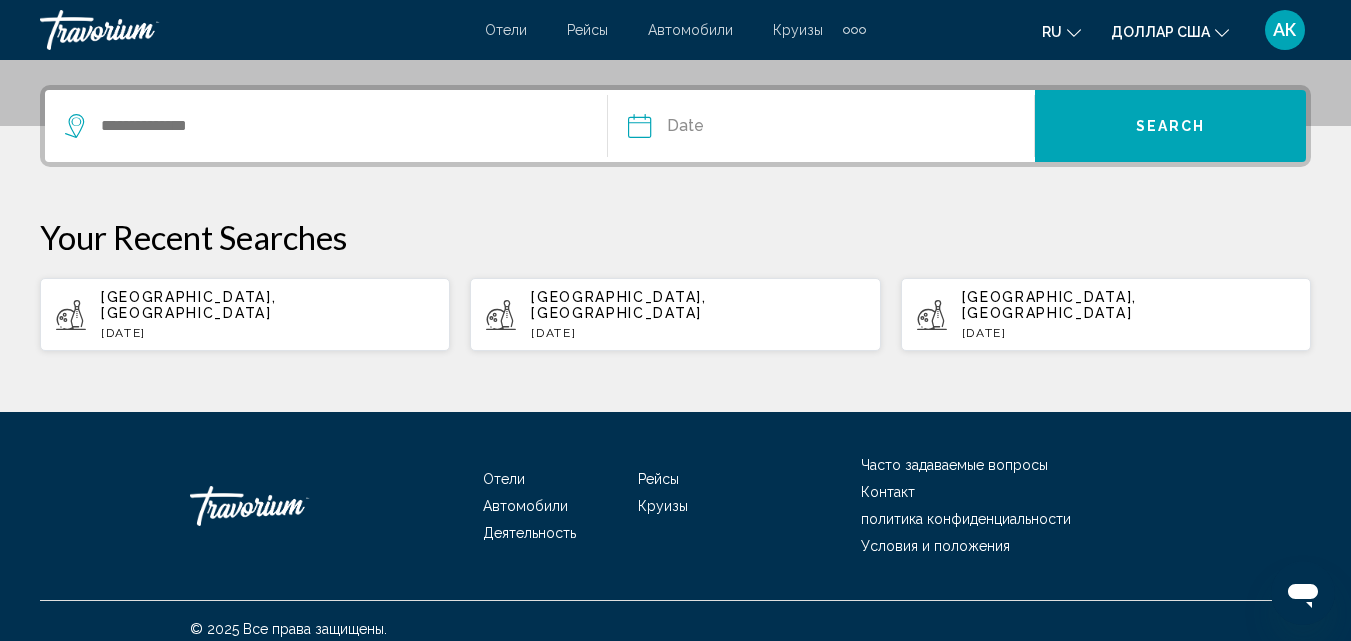 click on "[GEOGRAPHIC_DATA], [GEOGRAPHIC_DATA]  [DATE]" at bounding box center (267, 314) 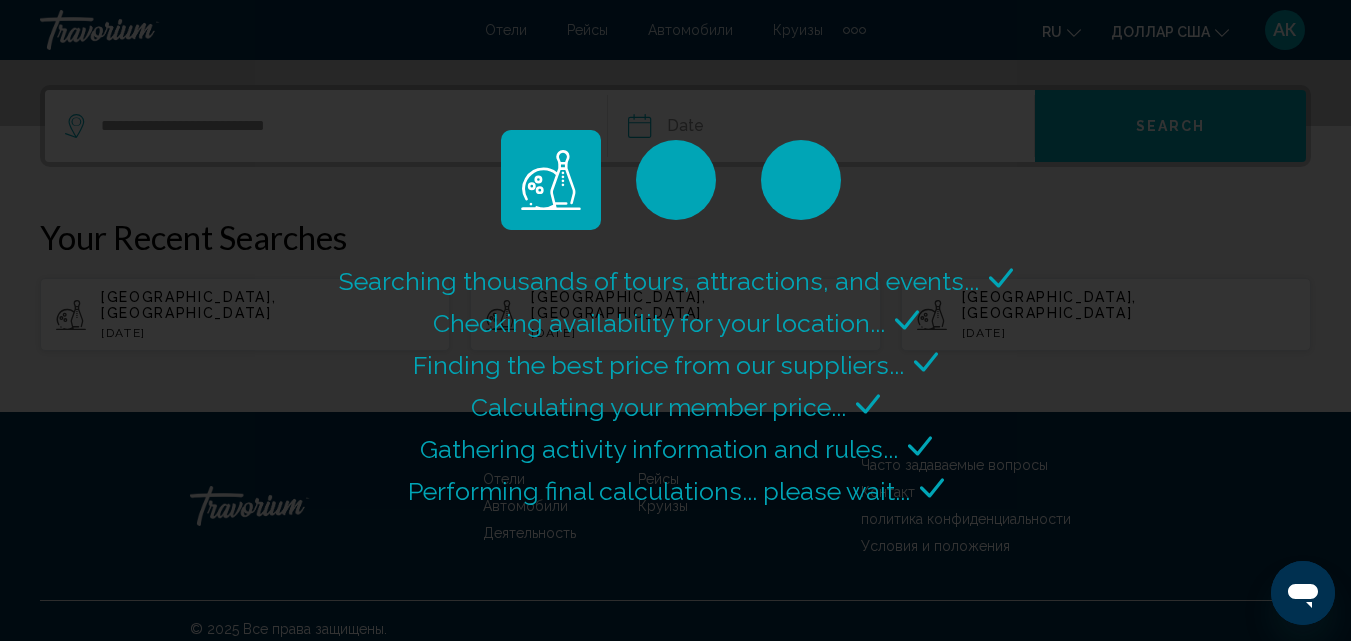 scroll, scrollTop: 0, scrollLeft: 0, axis: both 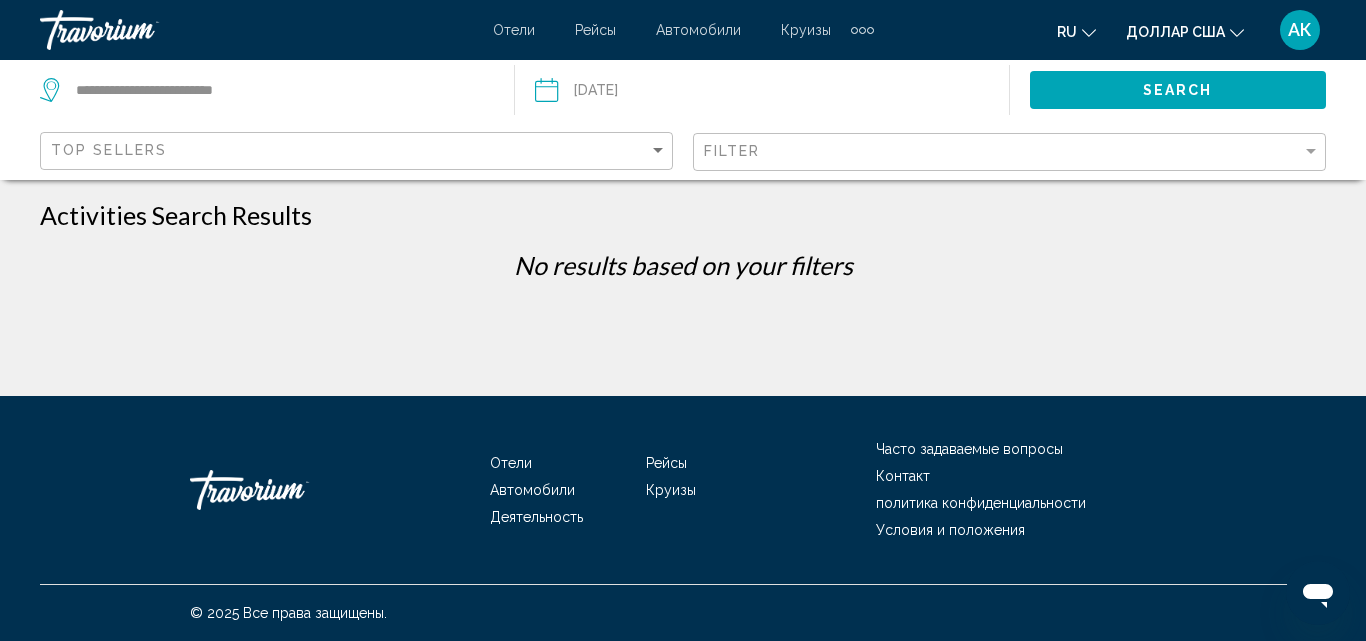 click on "Top Sellers" 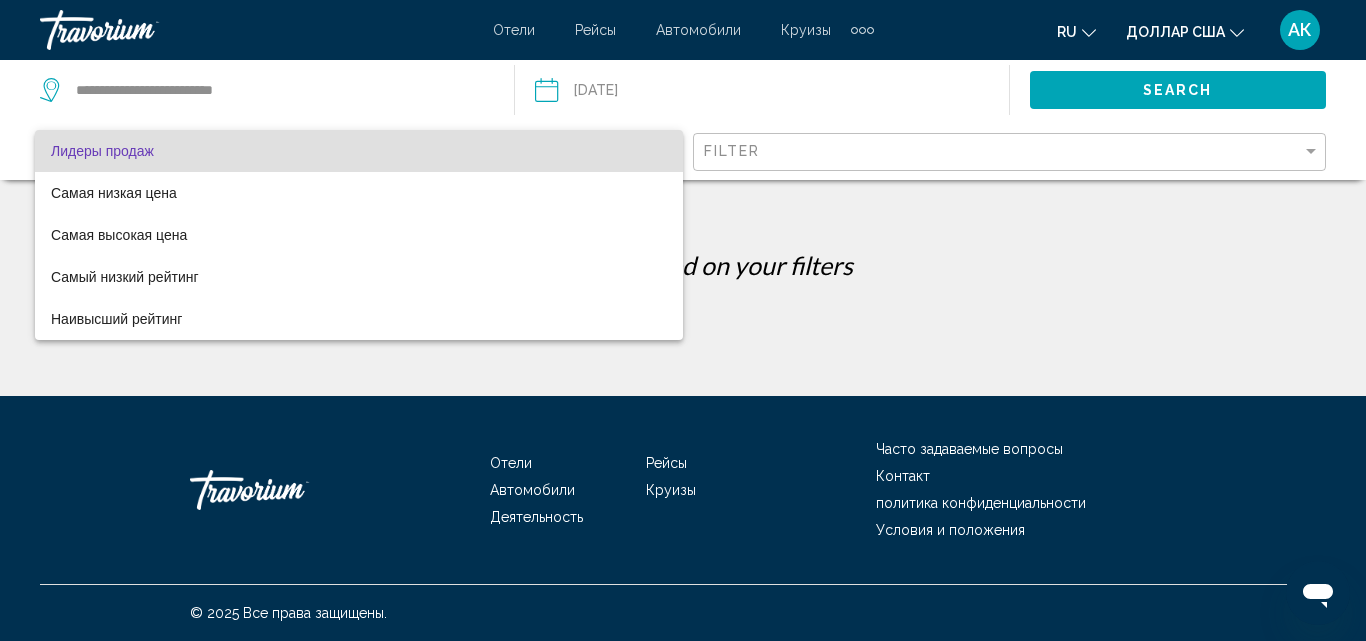 click at bounding box center [683, 320] 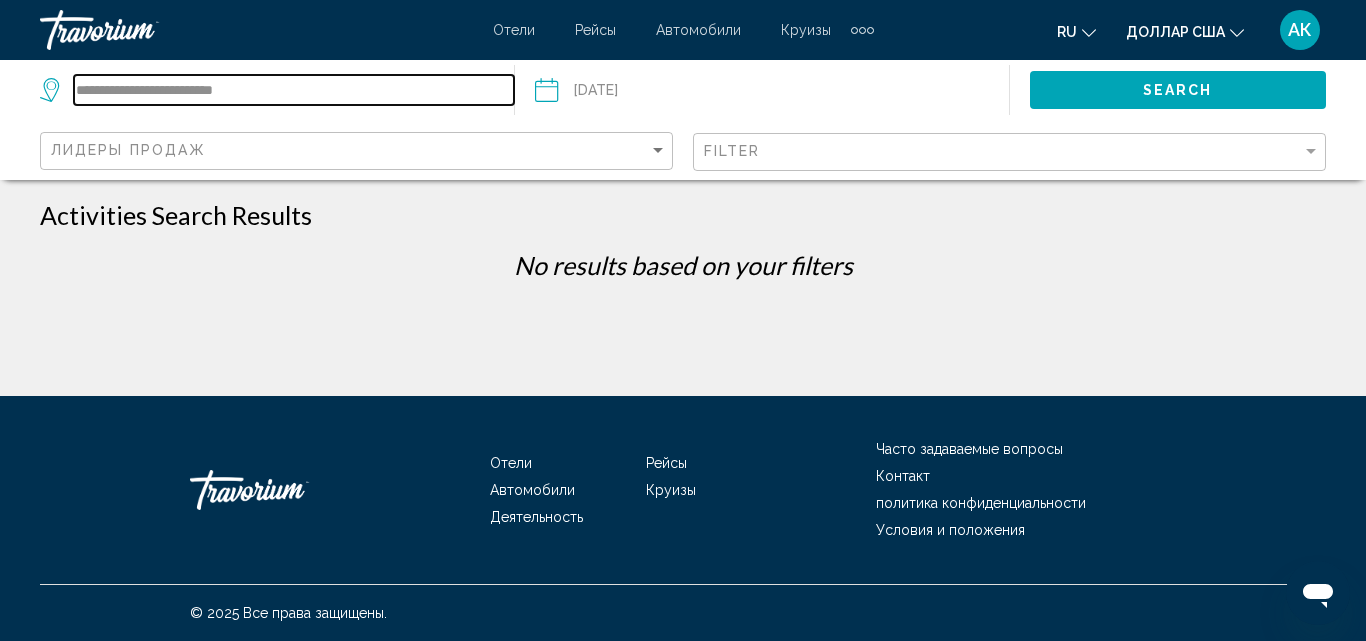 click on "**********" at bounding box center (294, 90) 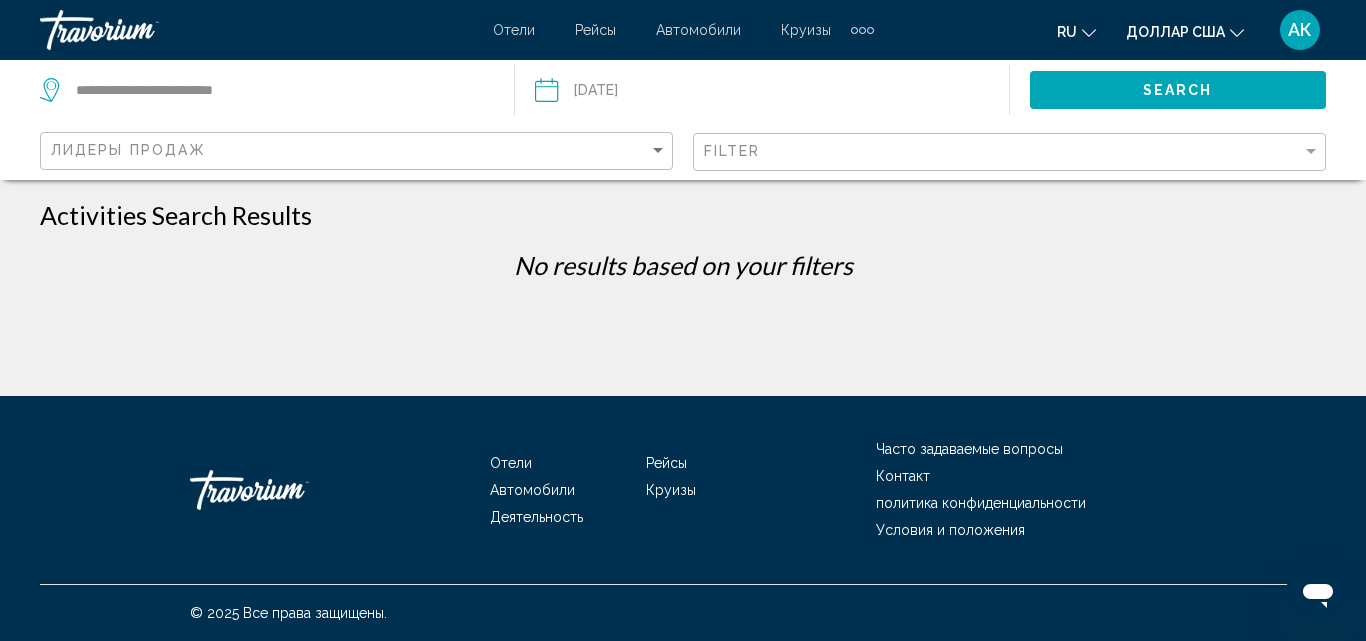 click at bounding box center (652, 93) 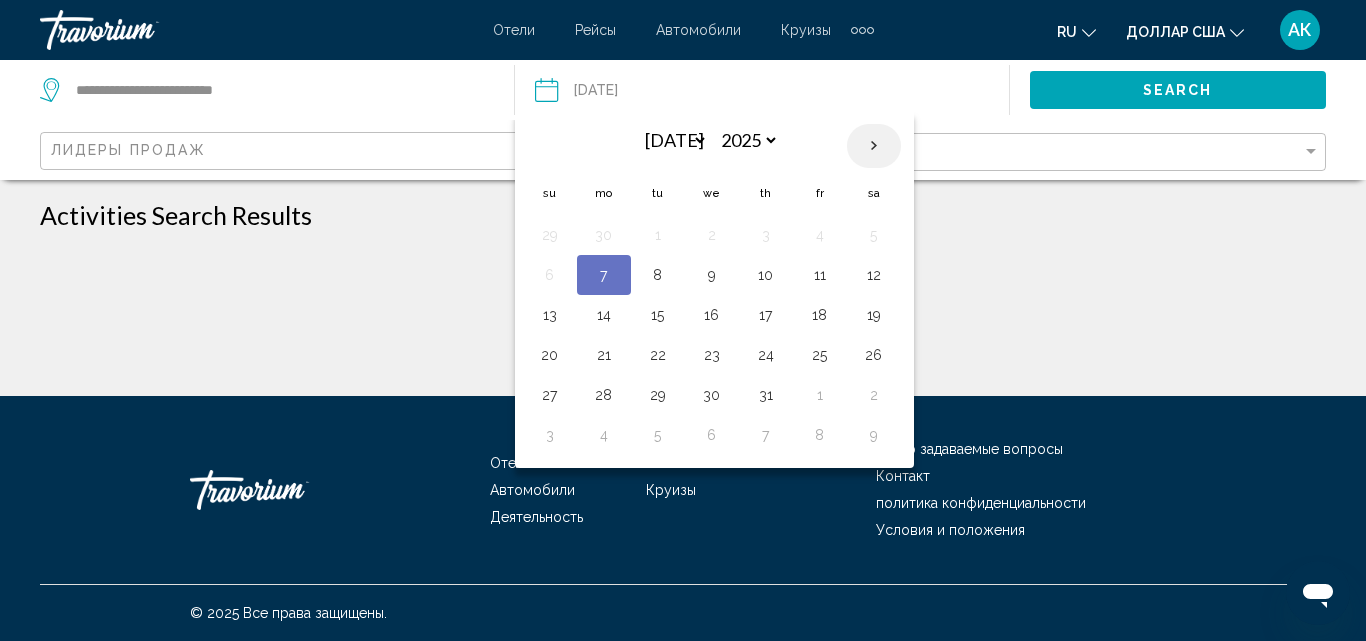 click at bounding box center [874, 146] 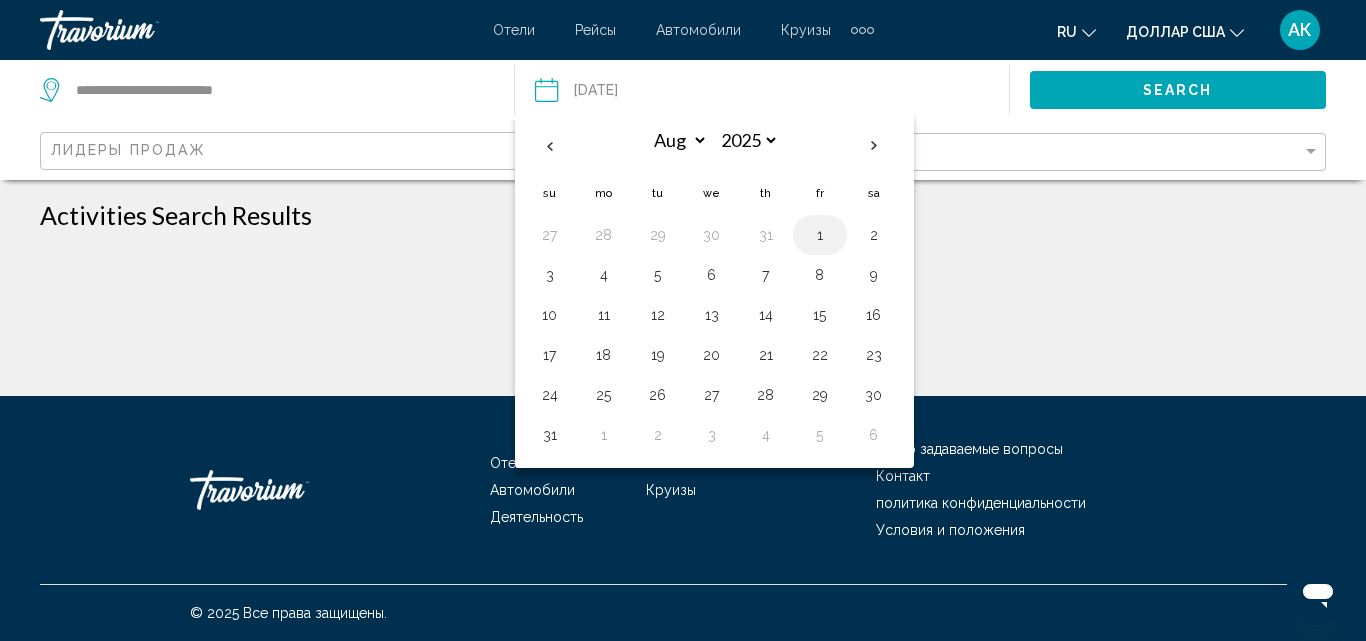 click on "1" at bounding box center [820, 235] 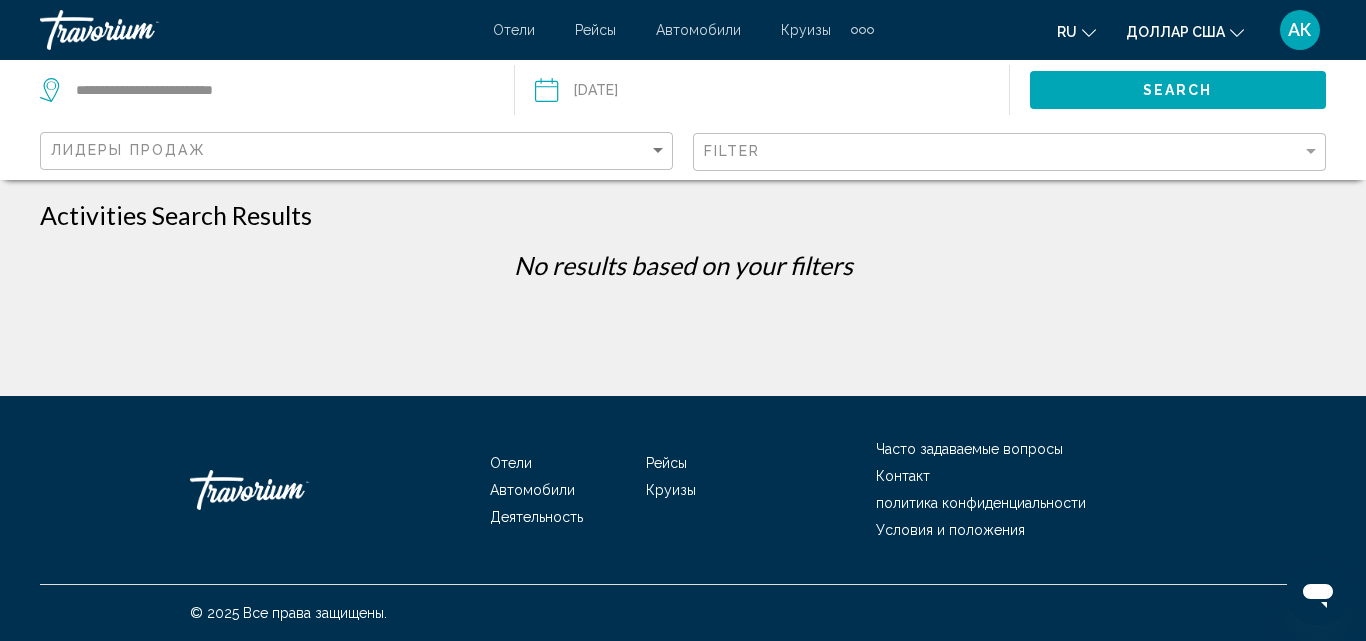 click on "Search" 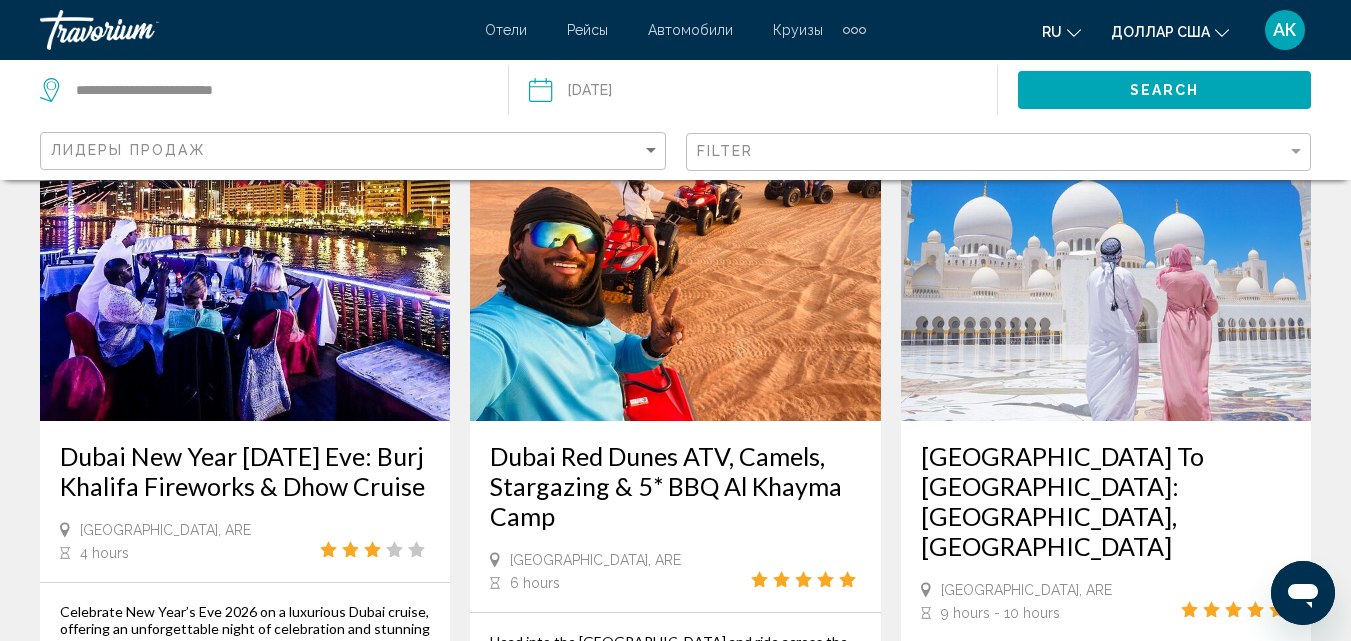 scroll, scrollTop: 100, scrollLeft: 0, axis: vertical 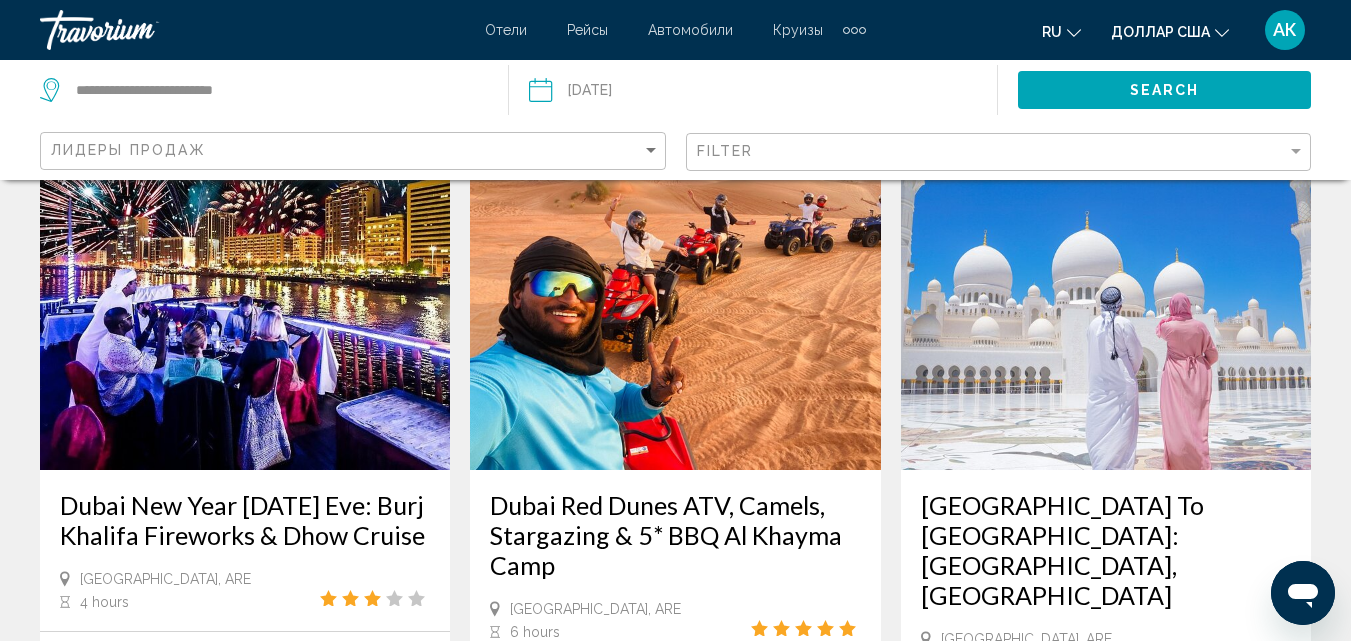click at bounding box center (675, 310) 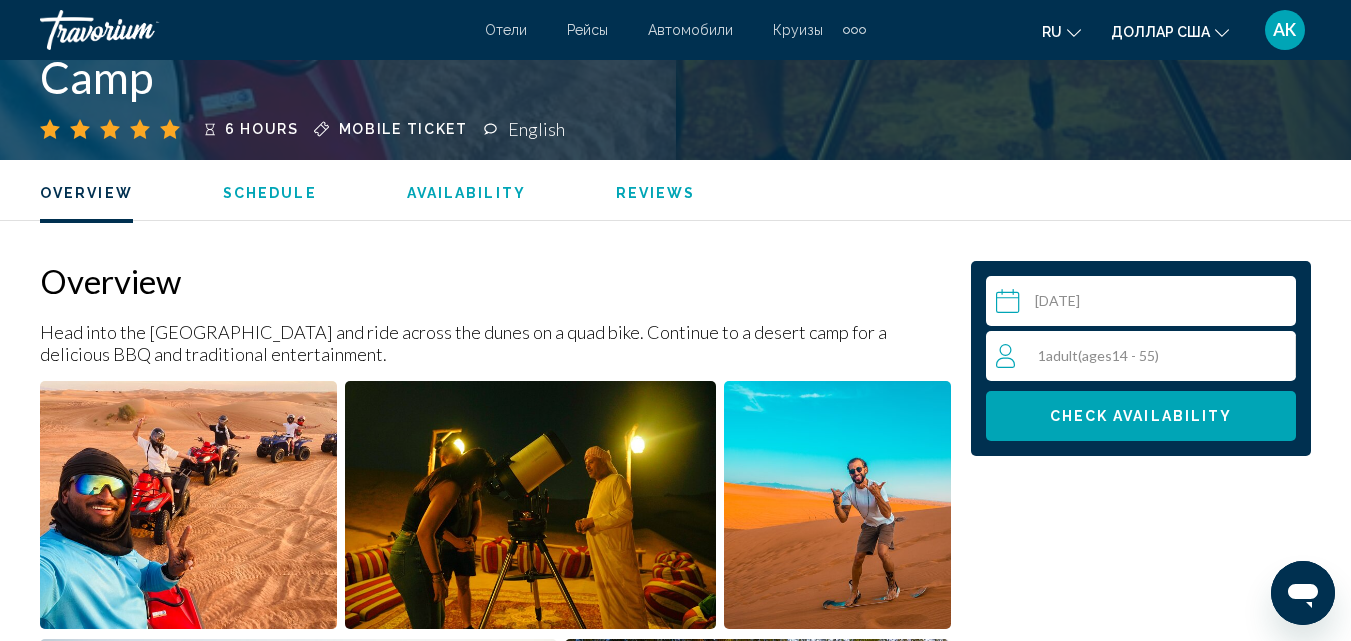 scroll, scrollTop: 1115, scrollLeft: 0, axis: vertical 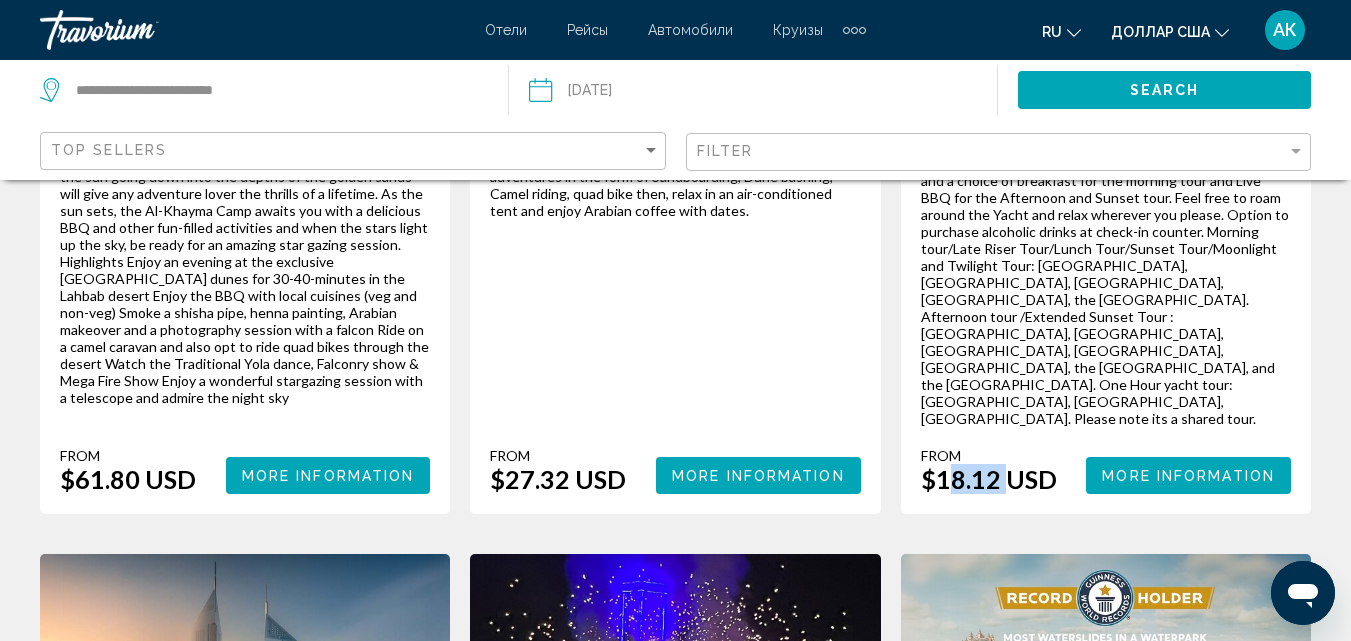 drag, startPoint x: 938, startPoint y: 446, endPoint x: 995, endPoint y: 449, distance: 57.07889 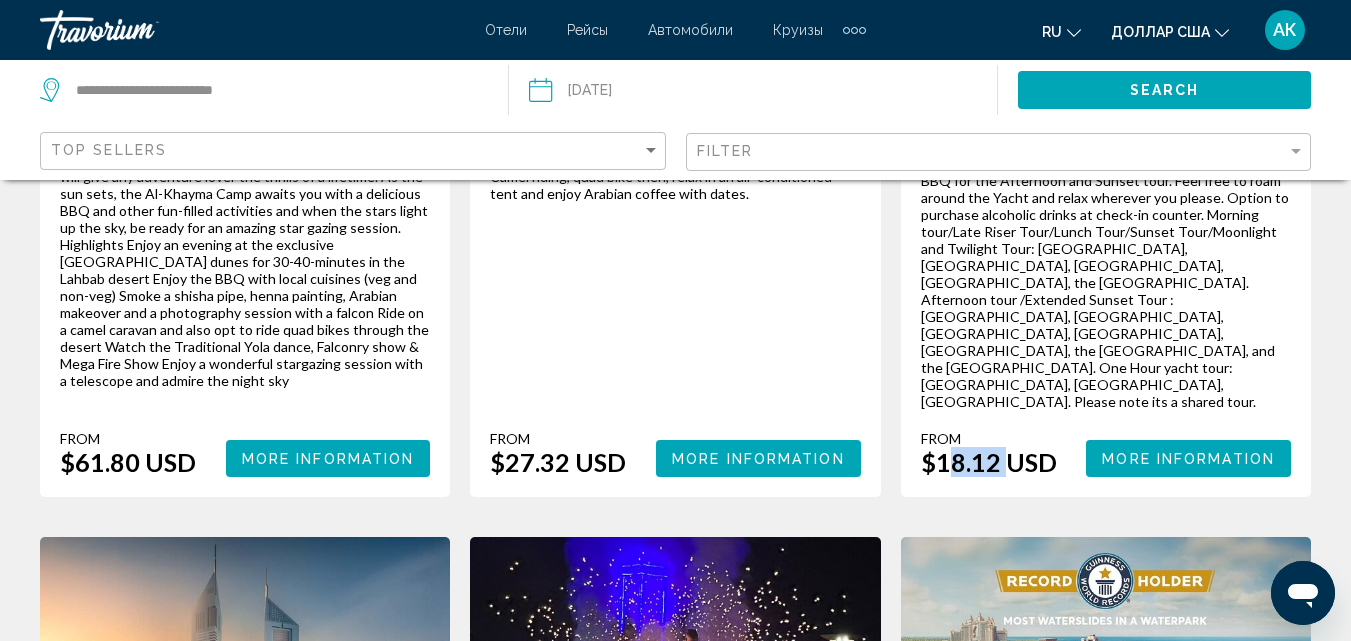 scroll, scrollTop: 1600, scrollLeft: 0, axis: vertical 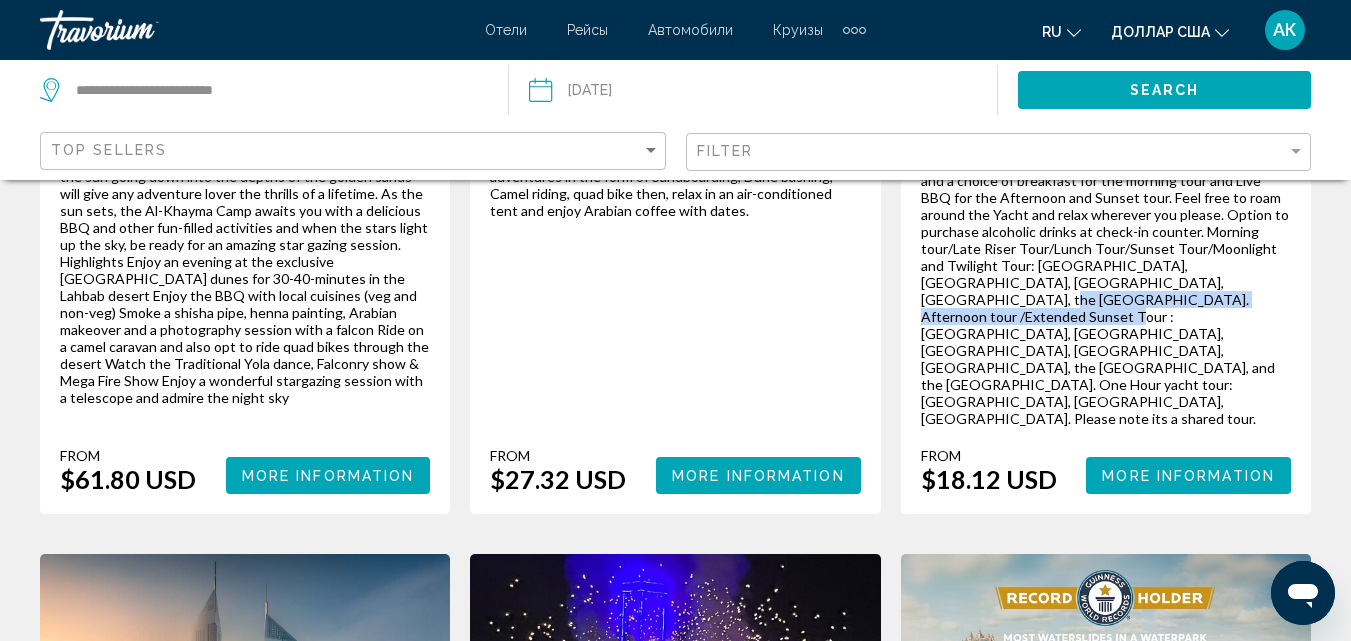 click on "Explore the best views of [GEOGRAPHIC_DATA] without having to hire an entire private yacht. Sail through all the top landmarks along the coast onboard a yacht. Join other guests and enjoy a voice-over guided tour. Serve yourself with a refreshing tropical flavored juice, soft drinks, water, and a choice of breakfast for the morning tour and Live BBQ for the Afternoon and Sunset tour. Feel free to roam around the Yacht and relax wherever you please. Option to purchase alcoholic drinks at check-in counter.
Morning tour/Late Riser Tour/Lunch Tour/Sunset Tour/Moonlight and Twilight Tour: [GEOGRAPHIC_DATA], [GEOGRAPHIC_DATA], [GEOGRAPHIC_DATA], [GEOGRAPHIC_DATA], the [GEOGRAPHIC_DATA].
Afternoon tour /Extended Sunset Tour : [GEOGRAPHIC_DATA], [GEOGRAPHIC_DATA], [GEOGRAPHIC_DATA], [GEOGRAPHIC_DATA], [GEOGRAPHIC_DATA], the [GEOGRAPHIC_DATA], and the [GEOGRAPHIC_DATA].
One Hour yacht tour: [GEOGRAPHIC_DATA], [GEOGRAPHIC_DATA], [GEOGRAPHIC_DATA].
Please note its a shared tour." at bounding box center (1106, 257) 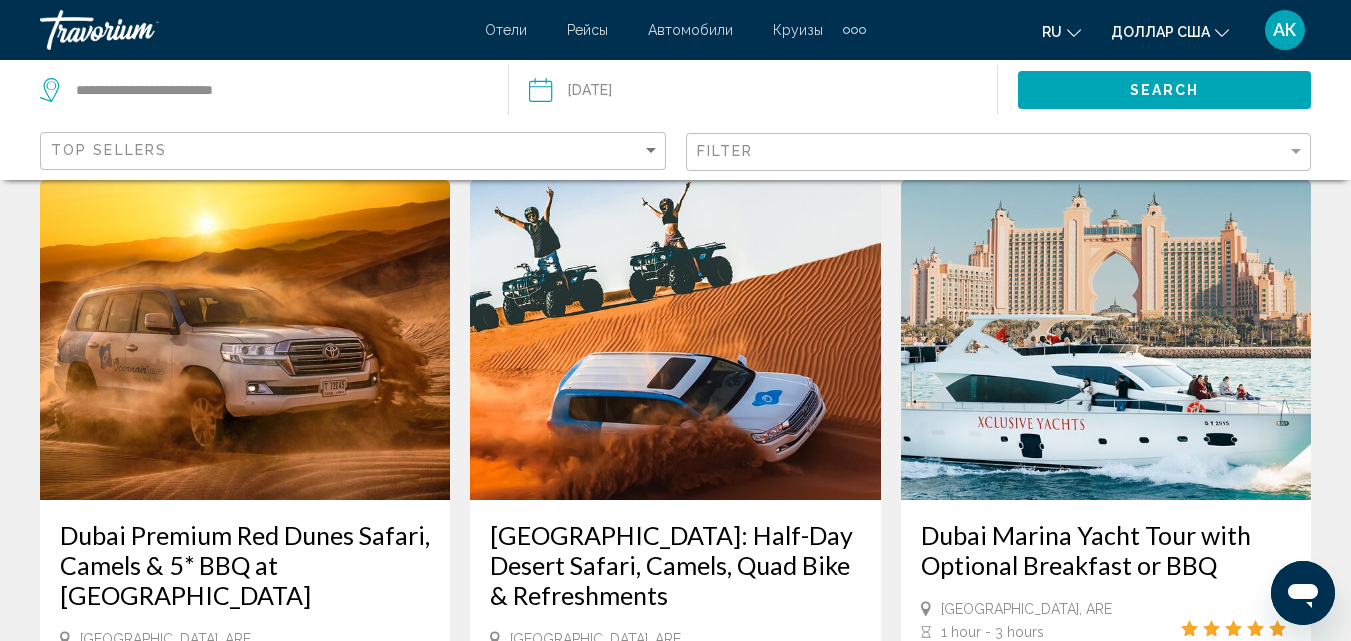 scroll, scrollTop: 1000, scrollLeft: 0, axis: vertical 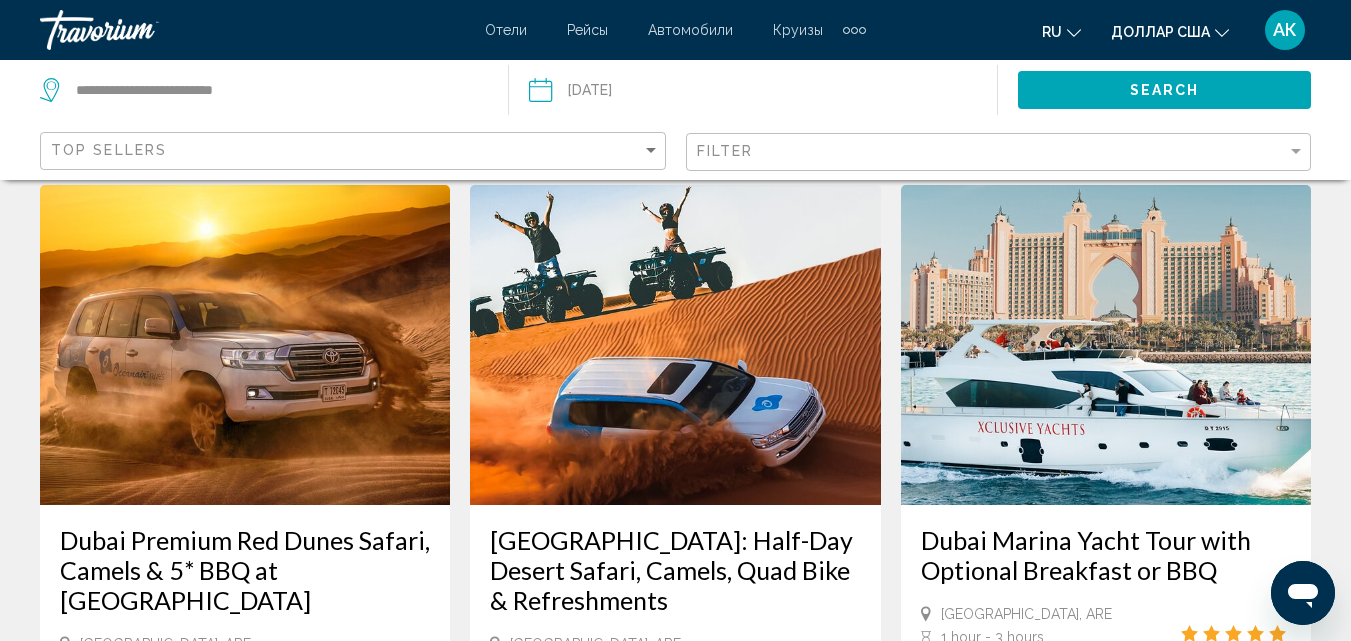 click at bounding box center (1106, 345) 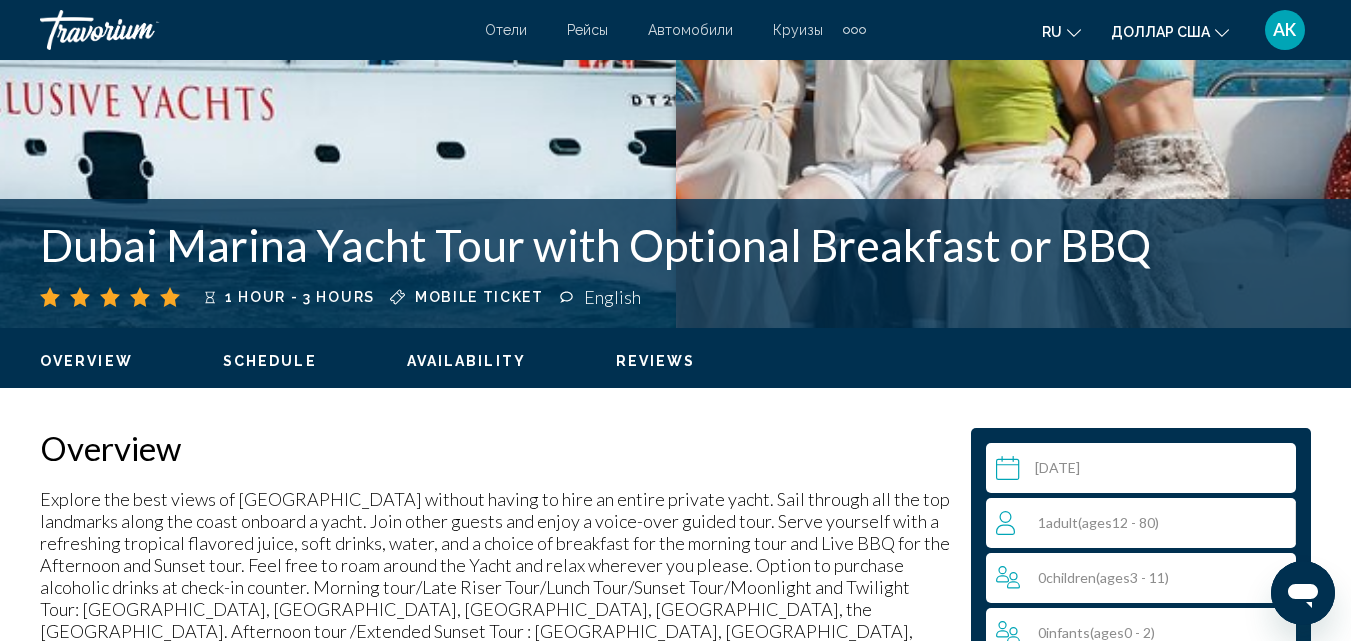 scroll, scrollTop: 815, scrollLeft: 0, axis: vertical 